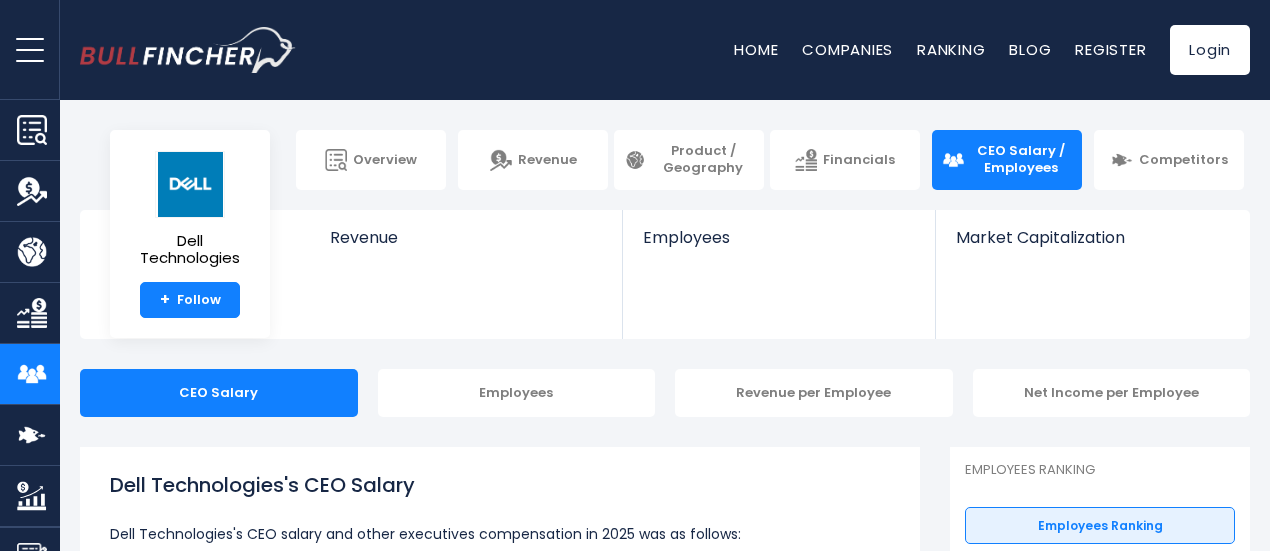 scroll, scrollTop: 0, scrollLeft: 0, axis: both 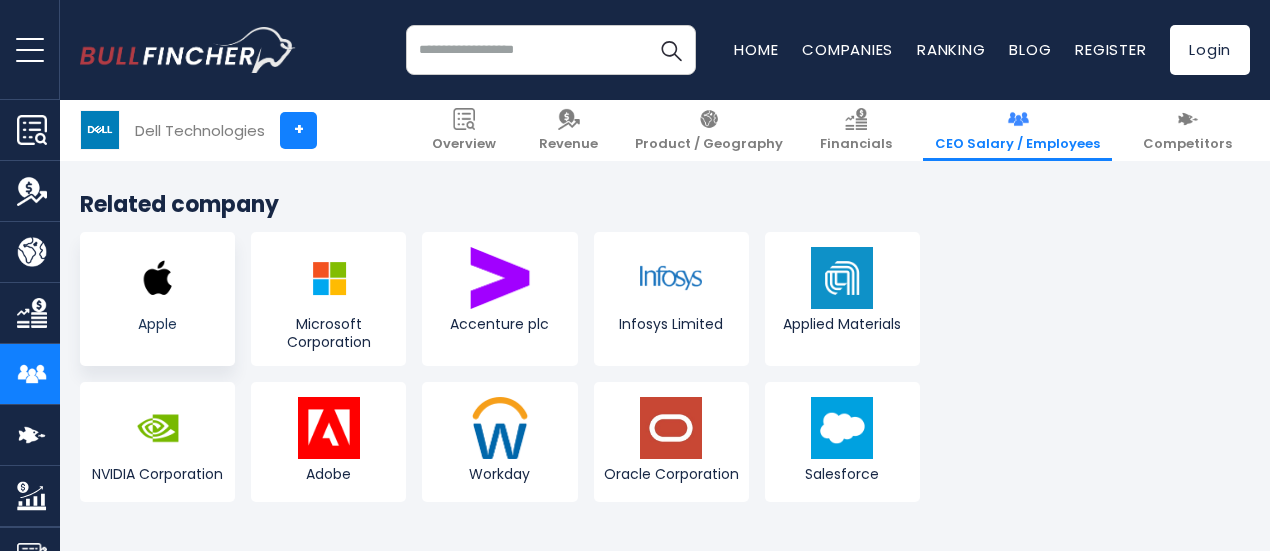 click at bounding box center [158, 278] 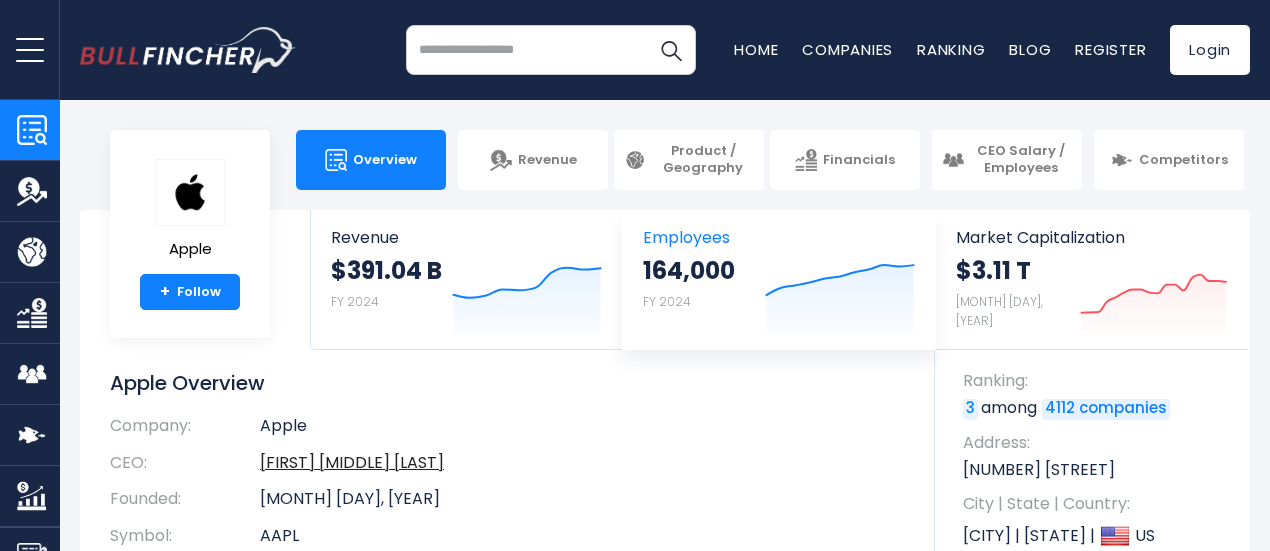 scroll, scrollTop: 0, scrollLeft: 0, axis: both 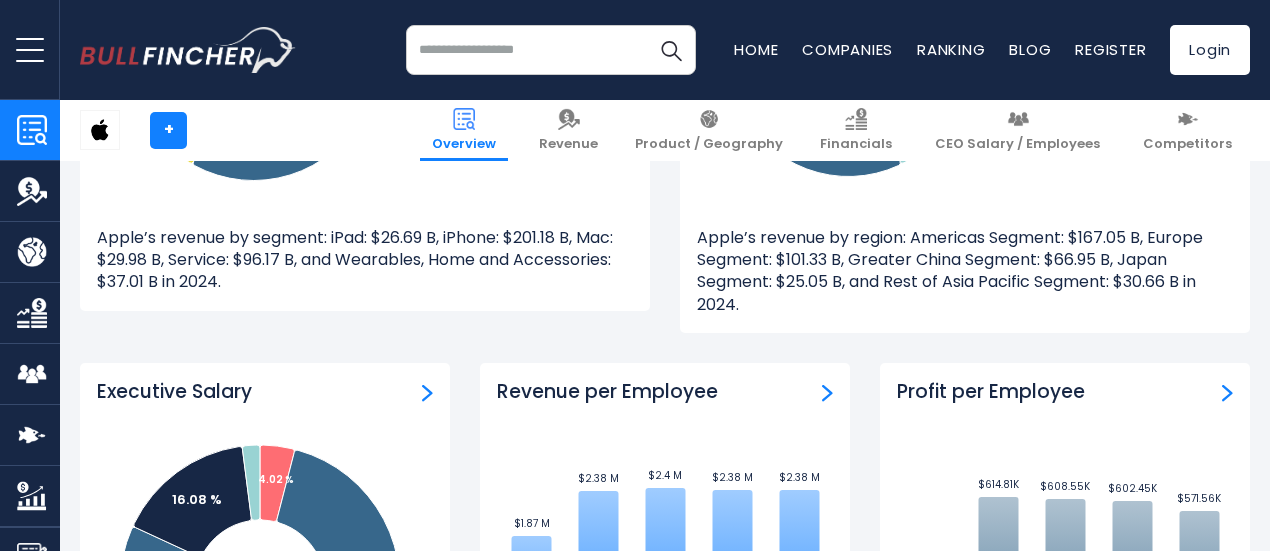 click at bounding box center (427, 393) 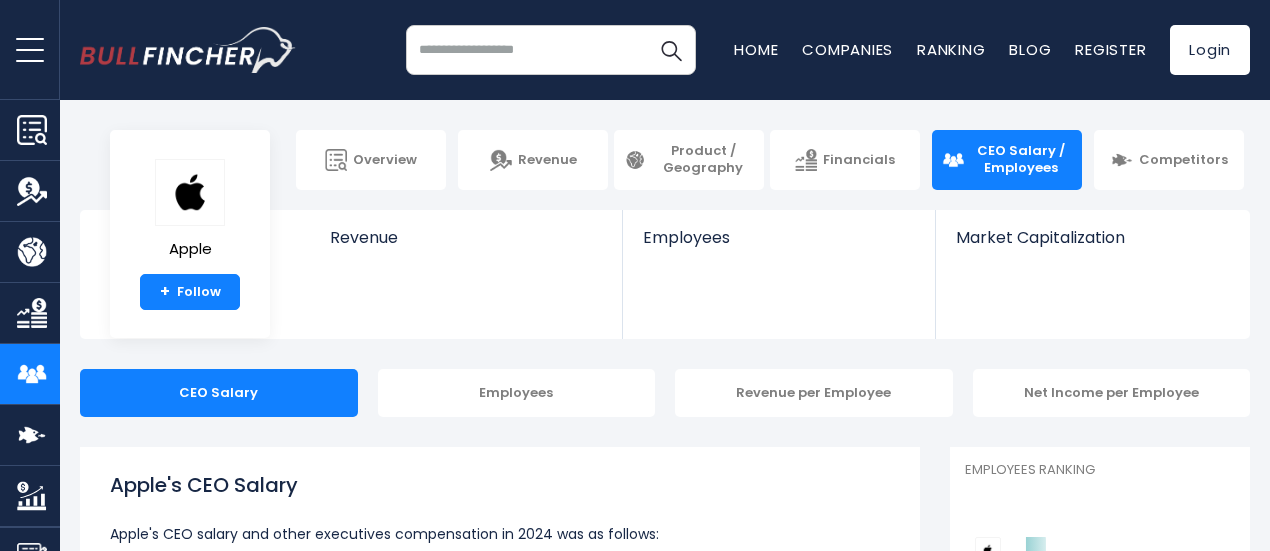 scroll, scrollTop: 0, scrollLeft: 0, axis: both 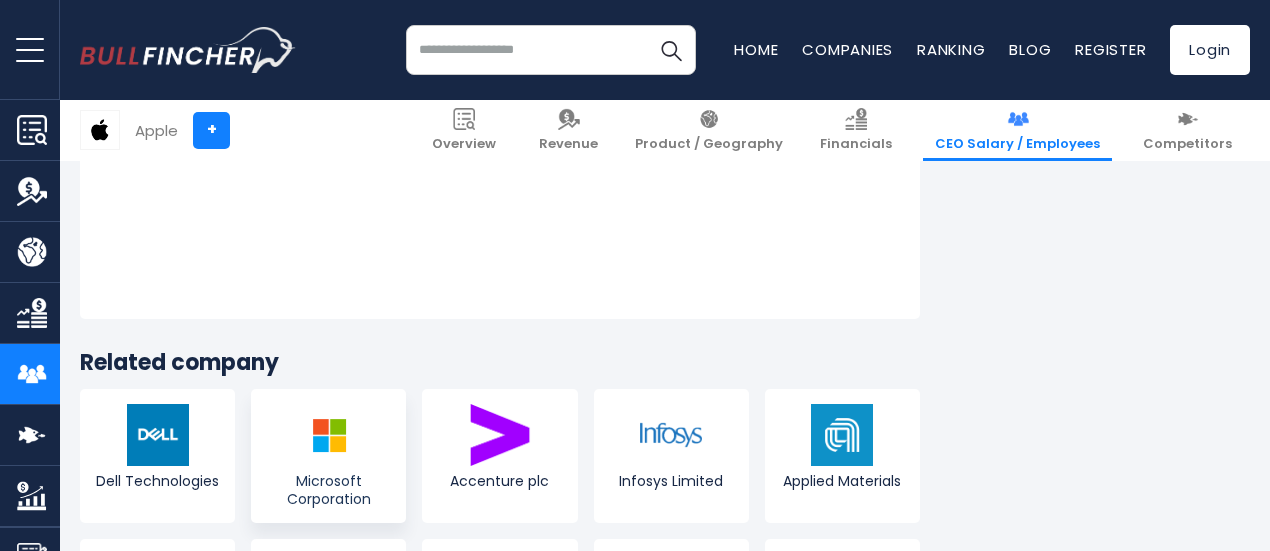 click on "Microsoft Corporation" at bounding box center (328, 490) 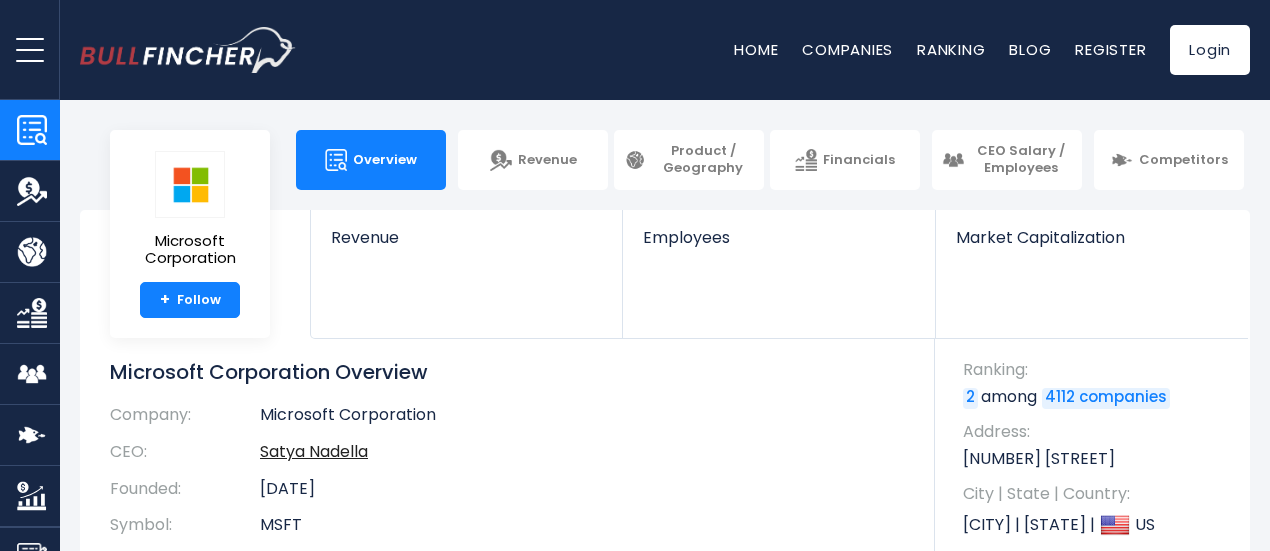 scroll, scrollTop: 0, scrollLeft: 0, axis: both 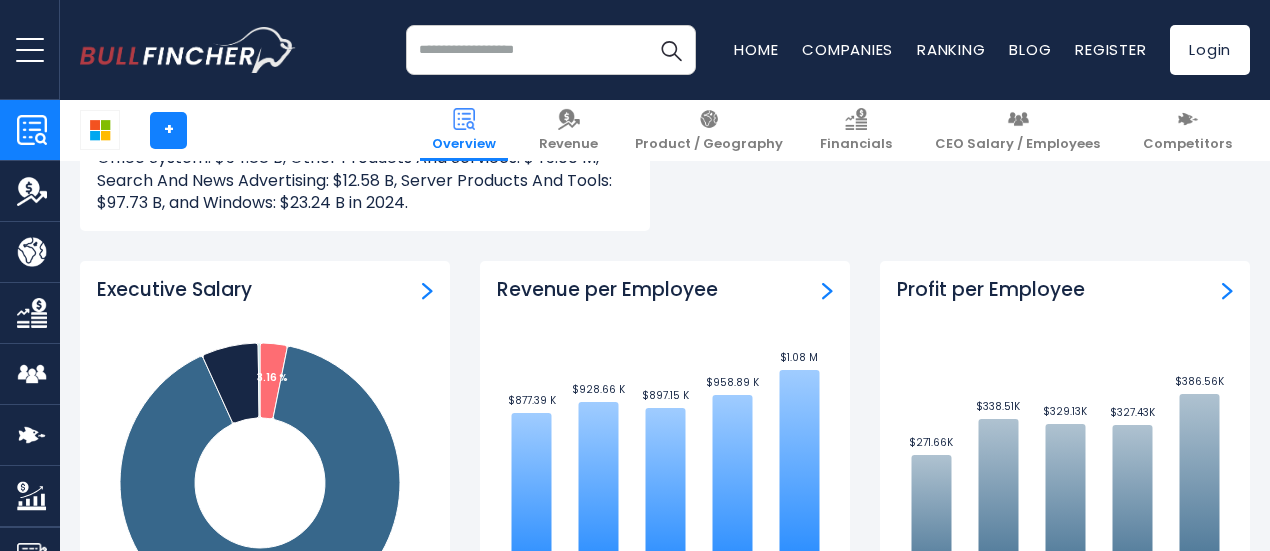 click on "Executive Salary" at bounding box center [265, 290] 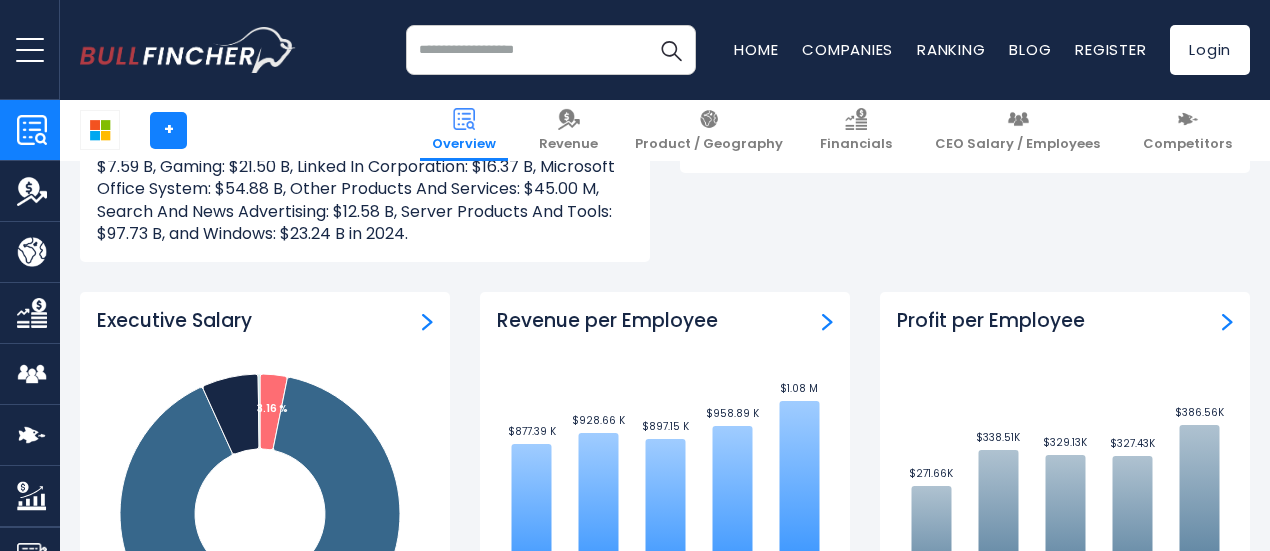 scroll, scrollTop: 2239, scrollLeft: 0, axis: vertical 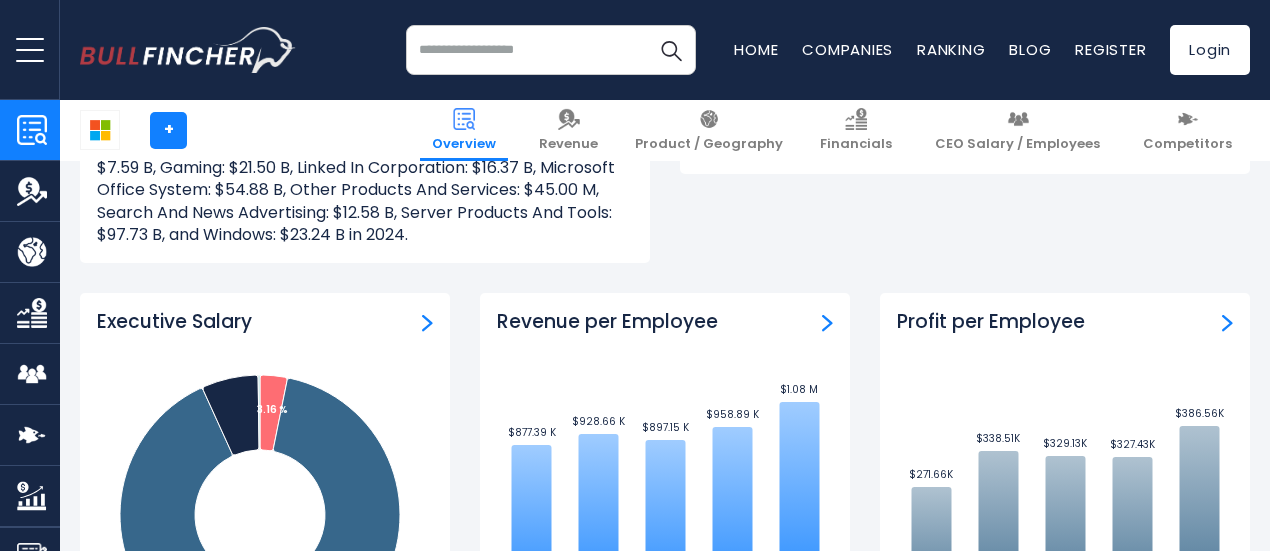 click at bounding box center [427, 323] 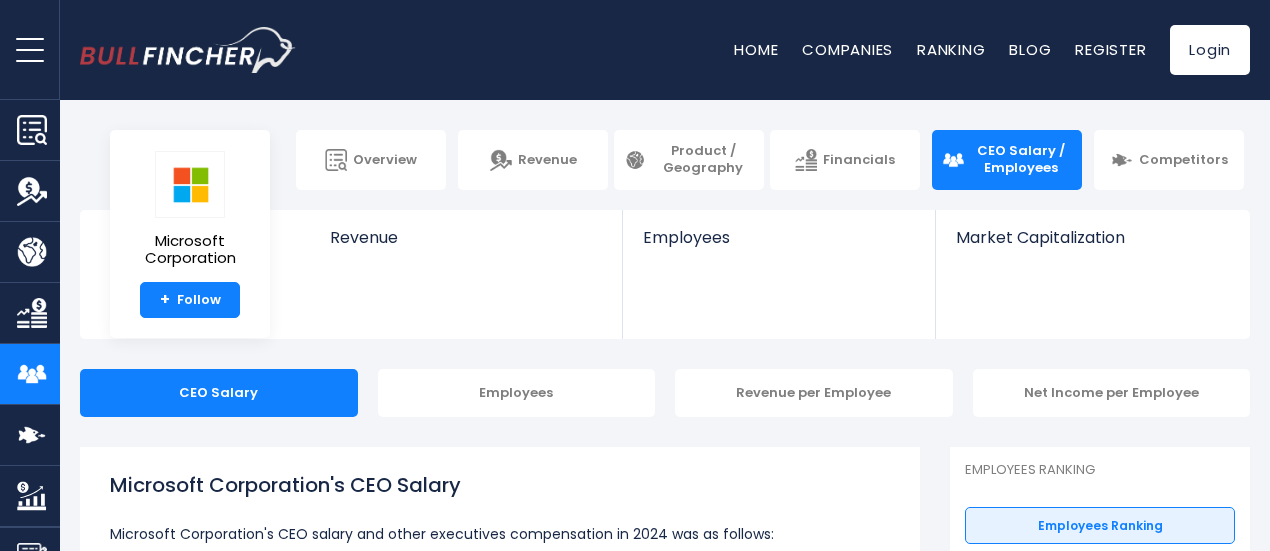 scroll, scrollTop: 0, scrollLeft: 0, axis: both 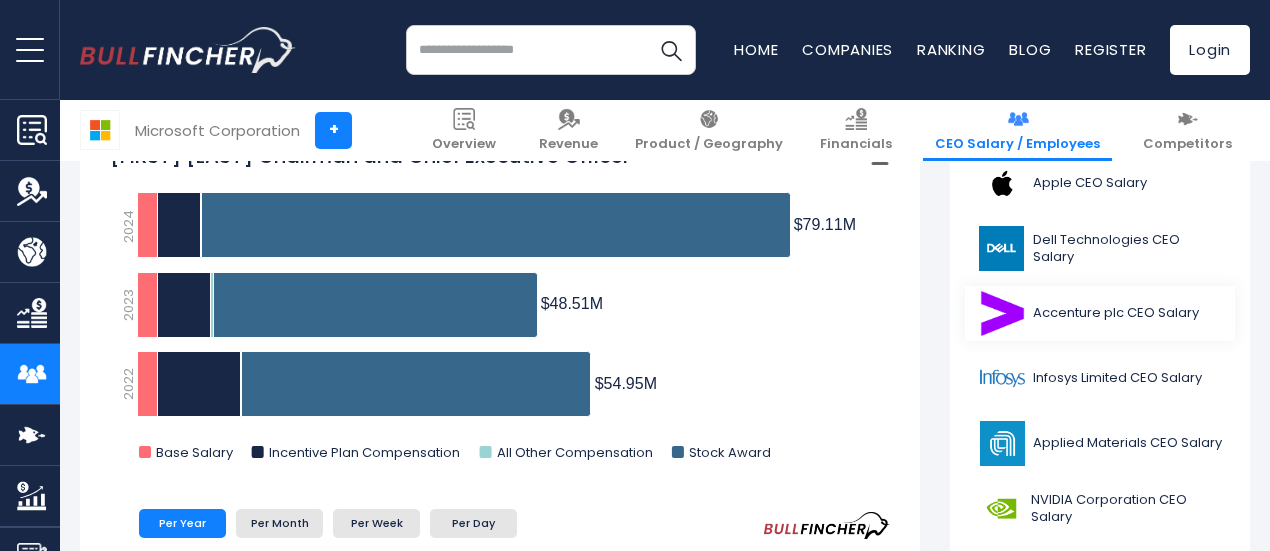click on "Accenture plc CEO Salary" at bounding box center [1100, 313] 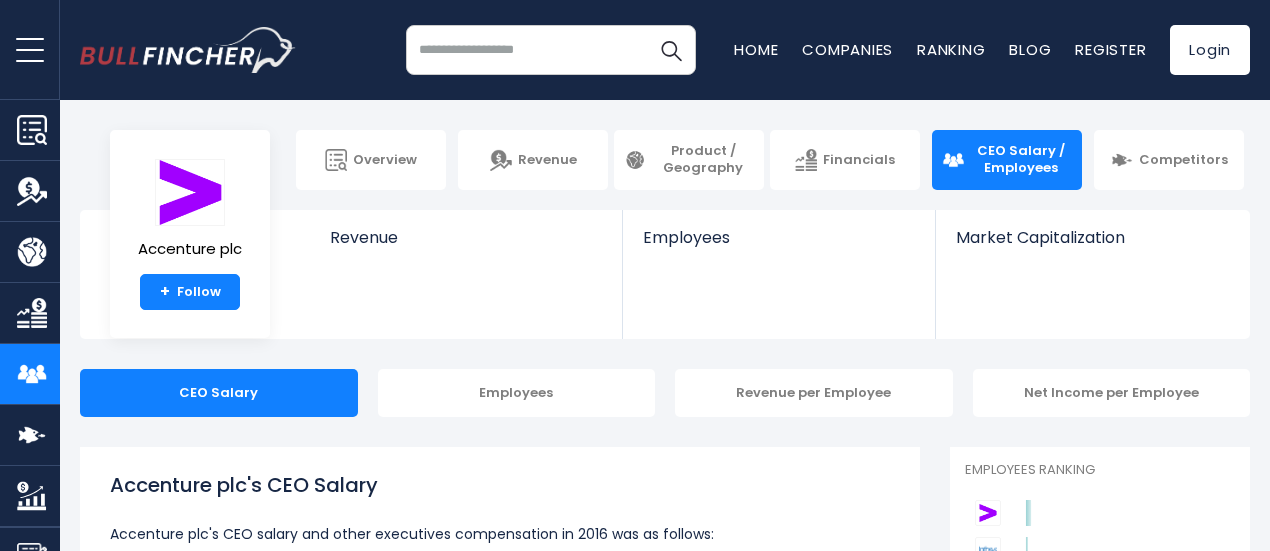 scroll, scrollTop: 0, scrollLeft: 0, axis: both 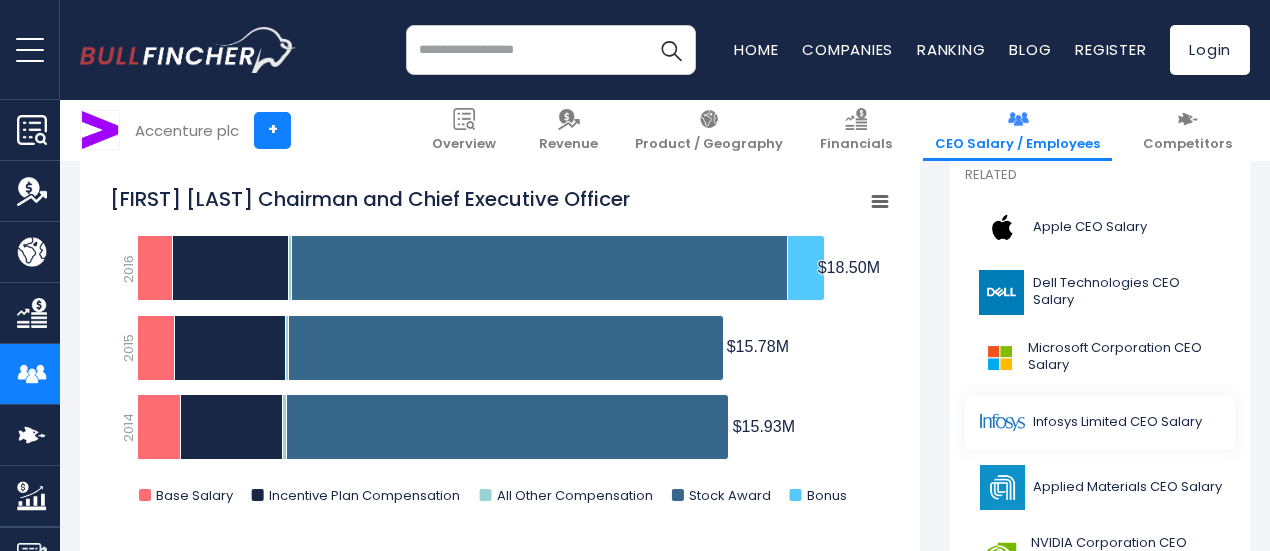 click on "Infosys Limited CEO Salary" at bounding box center (1117, 422) 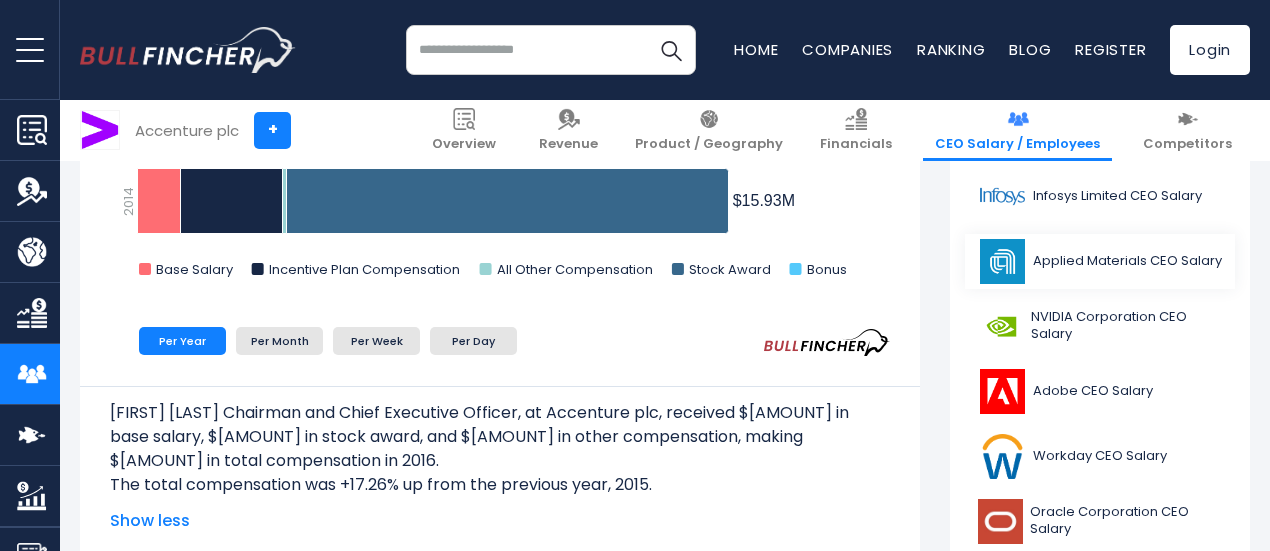 scroll, scrollTop: 796, scrollLeft: 0, axis: vertical 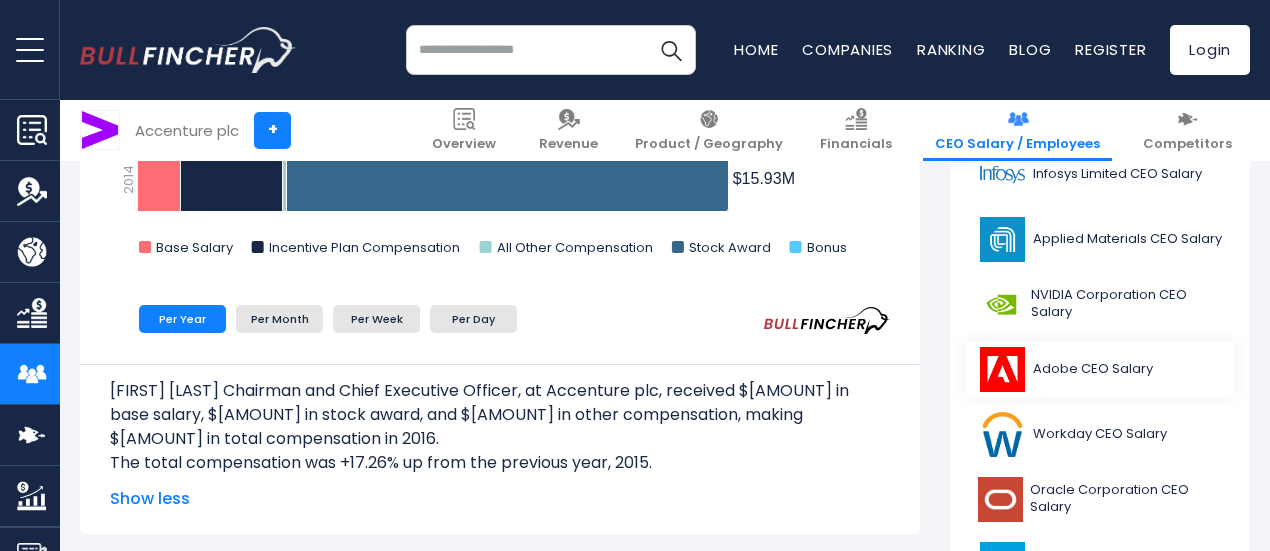 click on "Adobe CEO Salary" at bounding box center [1093, 369] 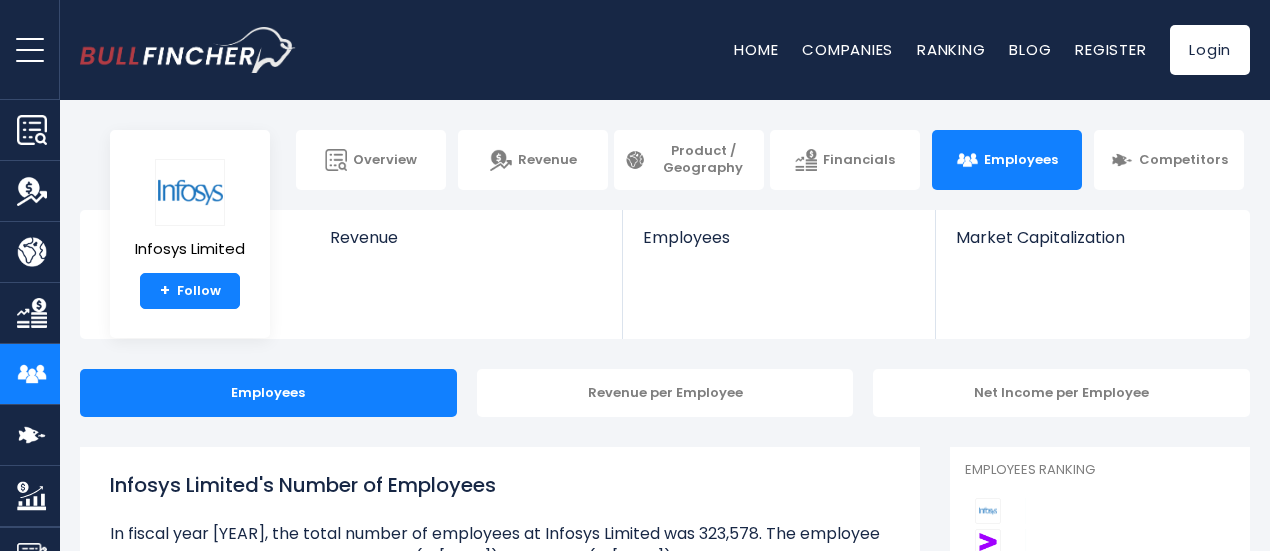 scroll, scrollTop: 0, scrollLeft: 0, axis: both 